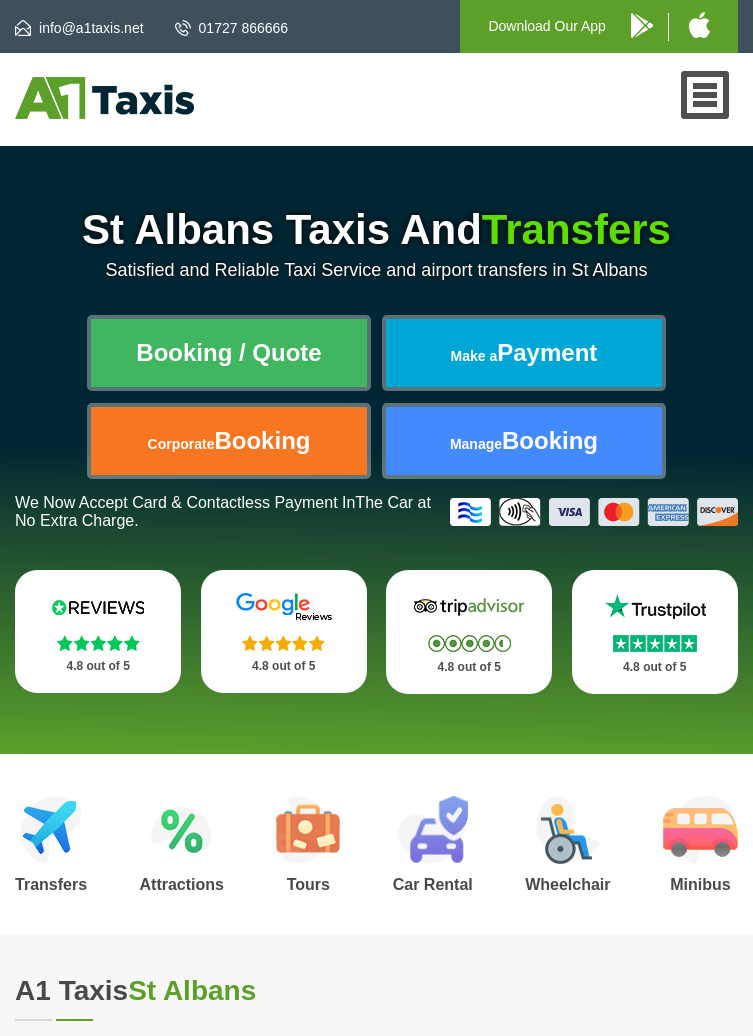 scroll, scrollTop: 0, scrollLeft: 0, axis: both 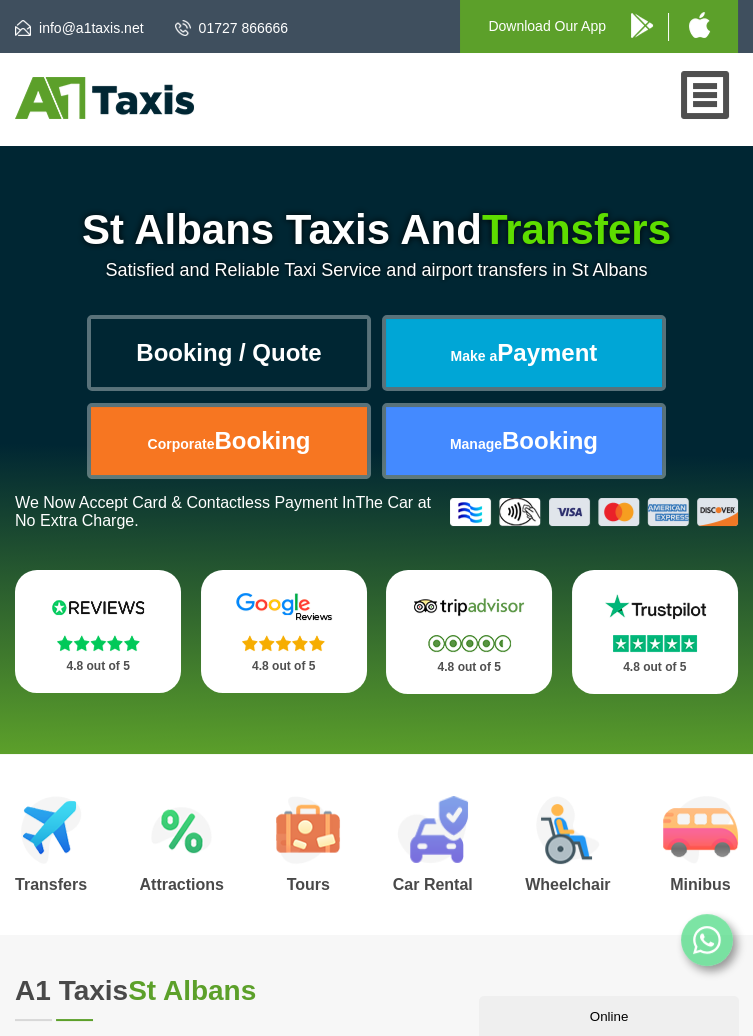 click on "Booking / Quote" at bounding box center [228, 353] 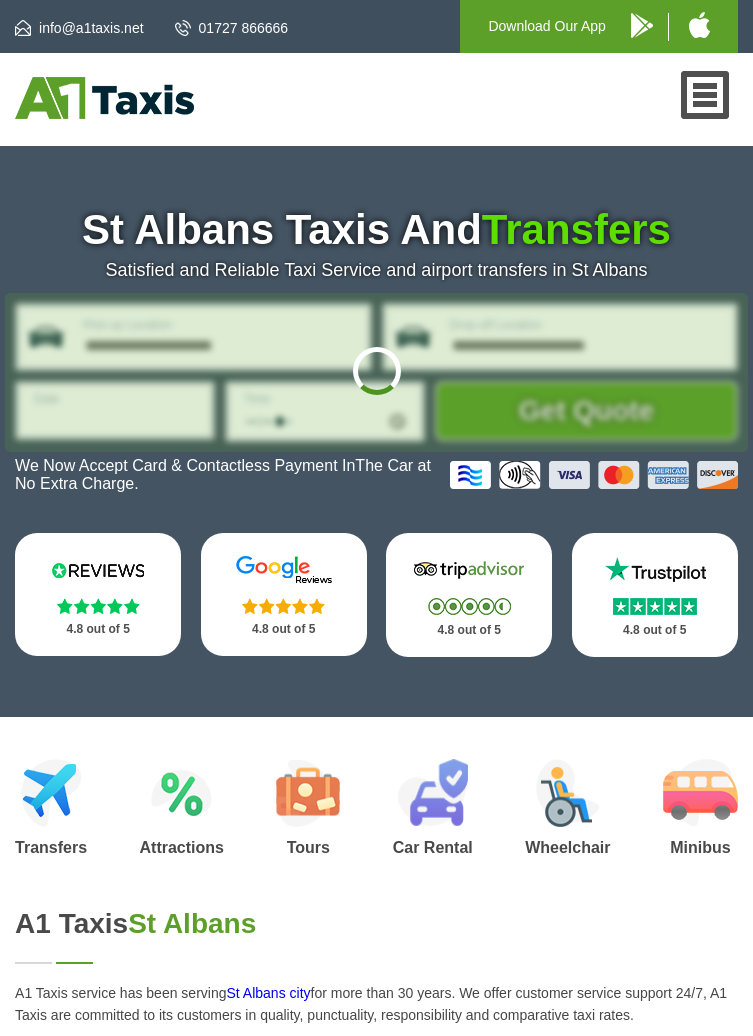 scroll, scrollTop: 0, scrollLeft: 0, axis: both 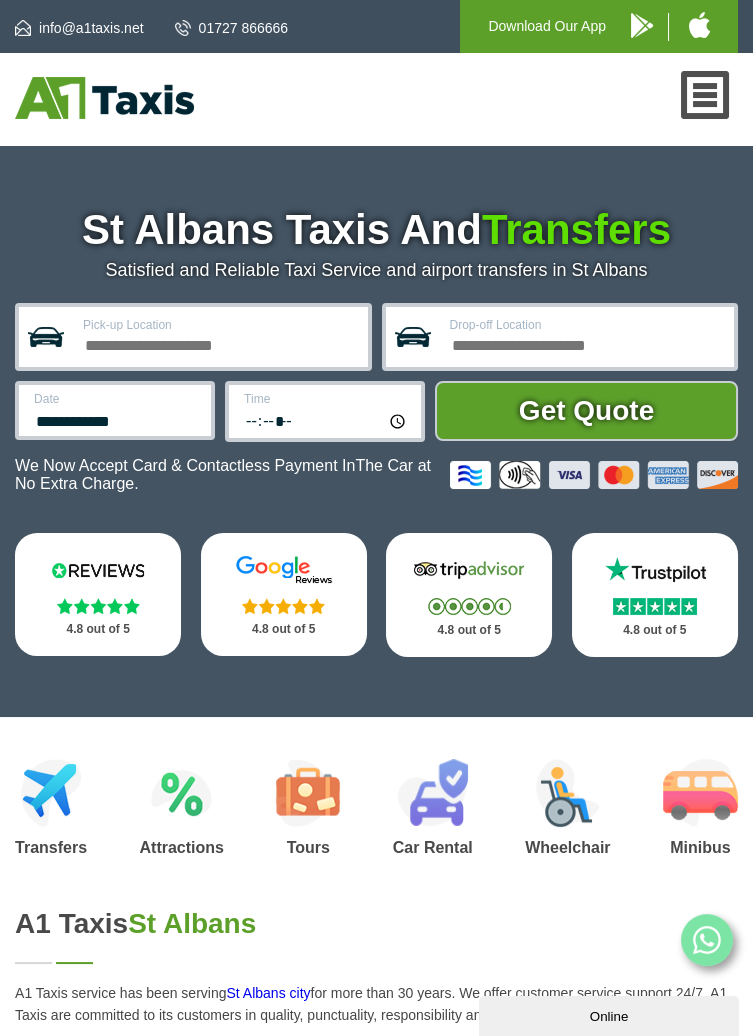 click on "Pick-up Location" at bounding box center [219, 343] 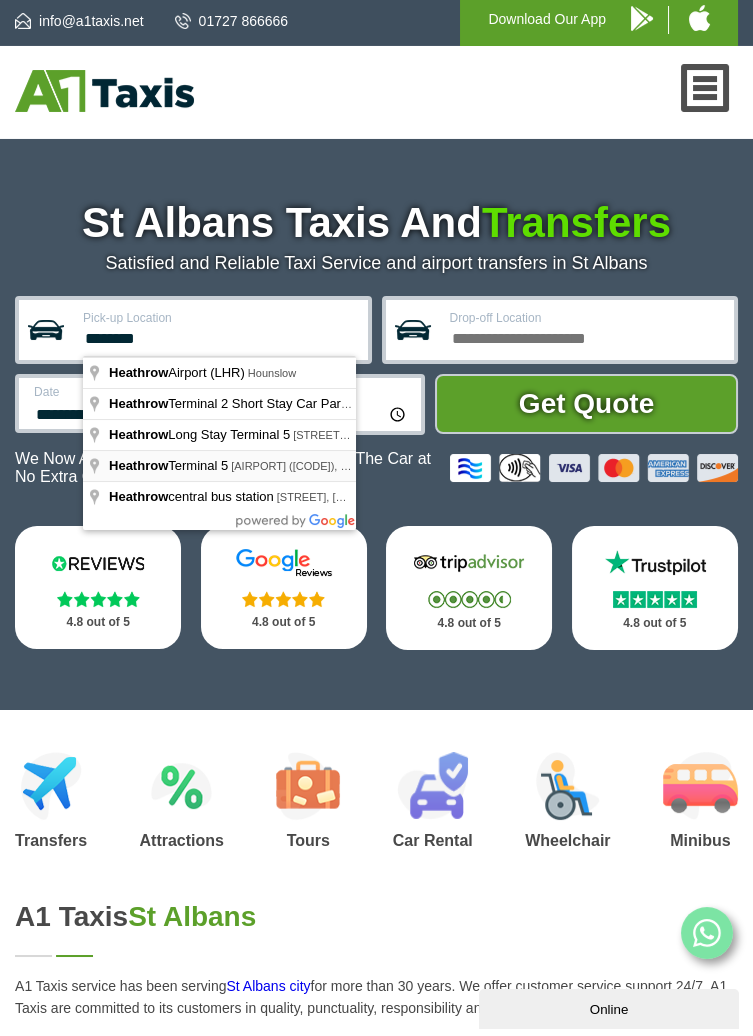 type on "********" 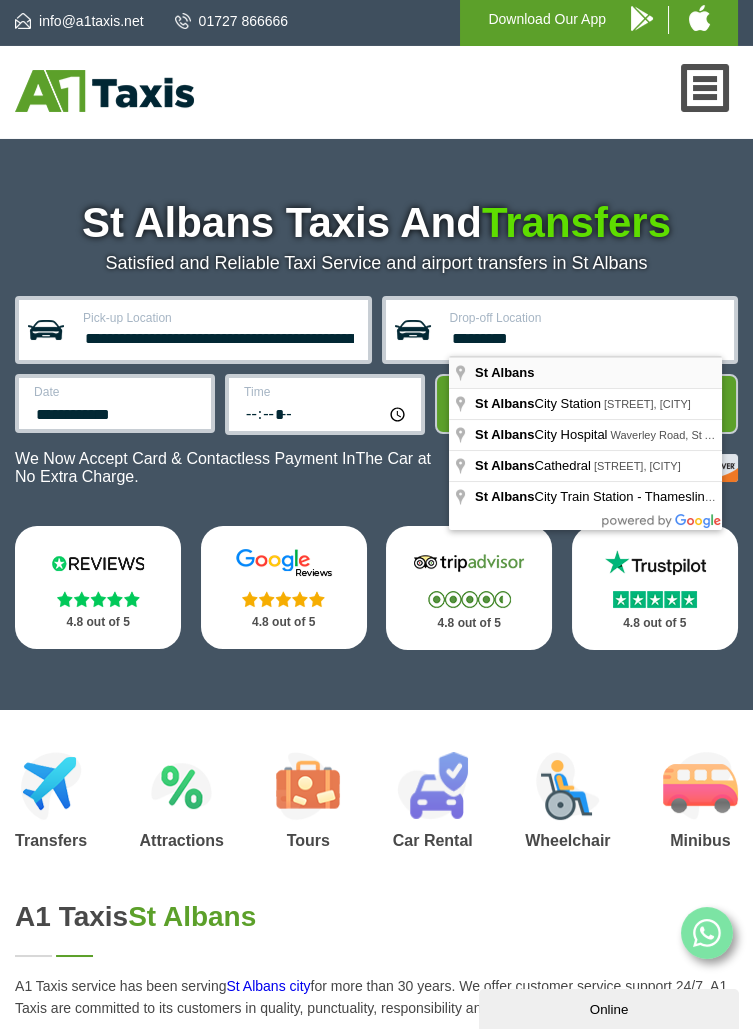 type on "*********" 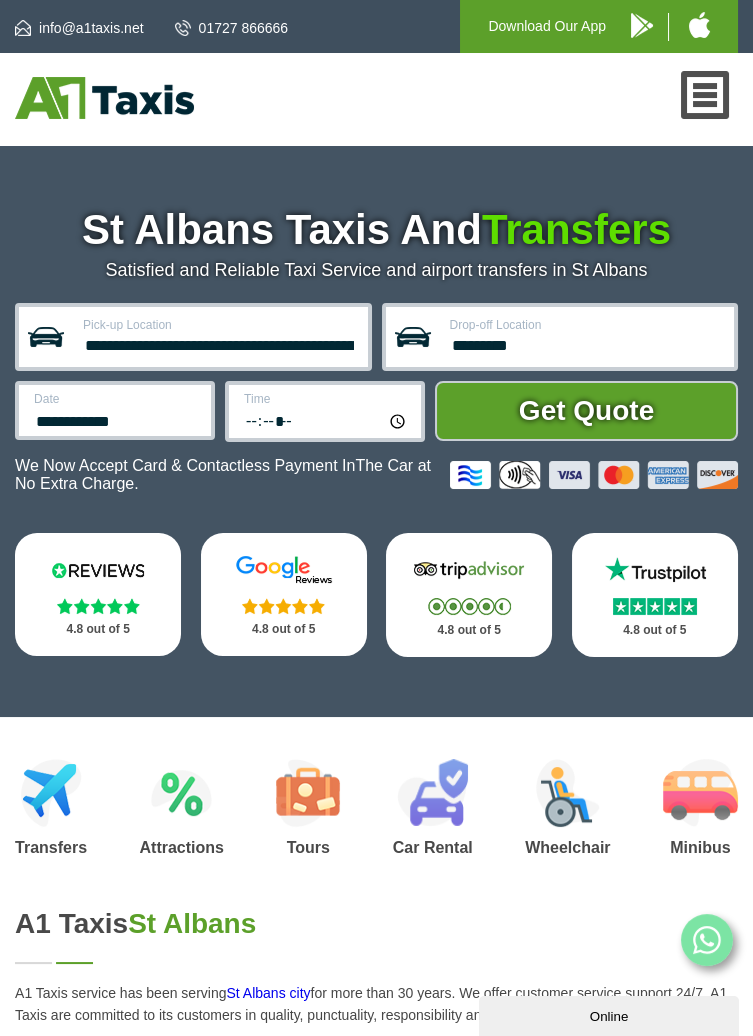 click on "**********" at bounding box center [116, 419] 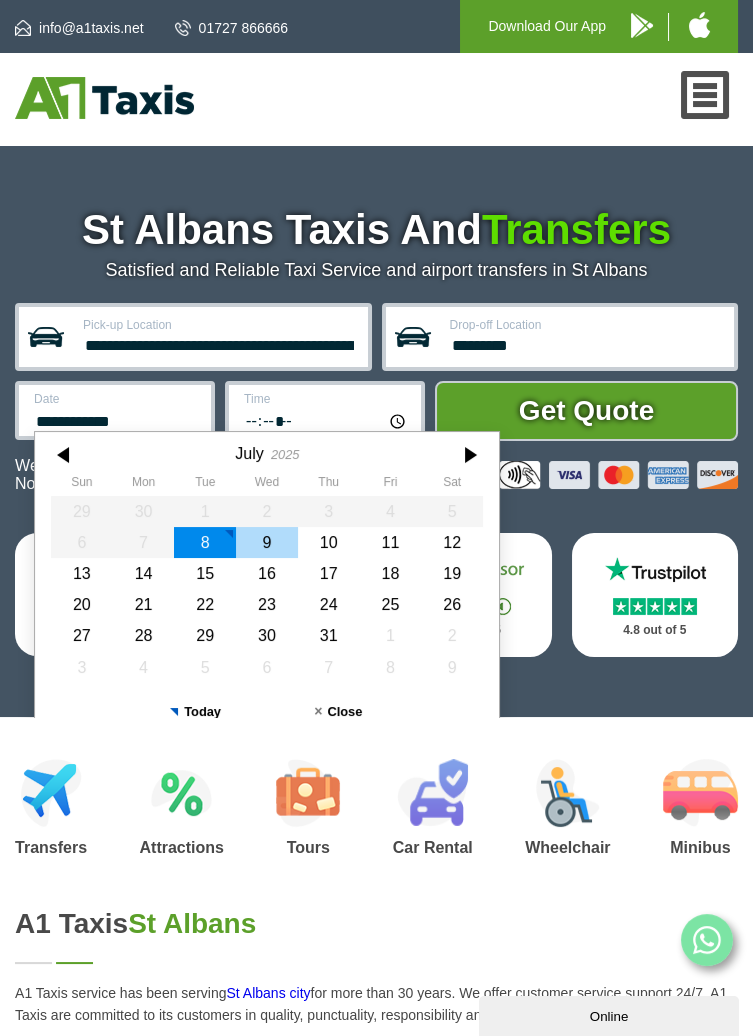 click on "9" at bounding box center (267, 542) 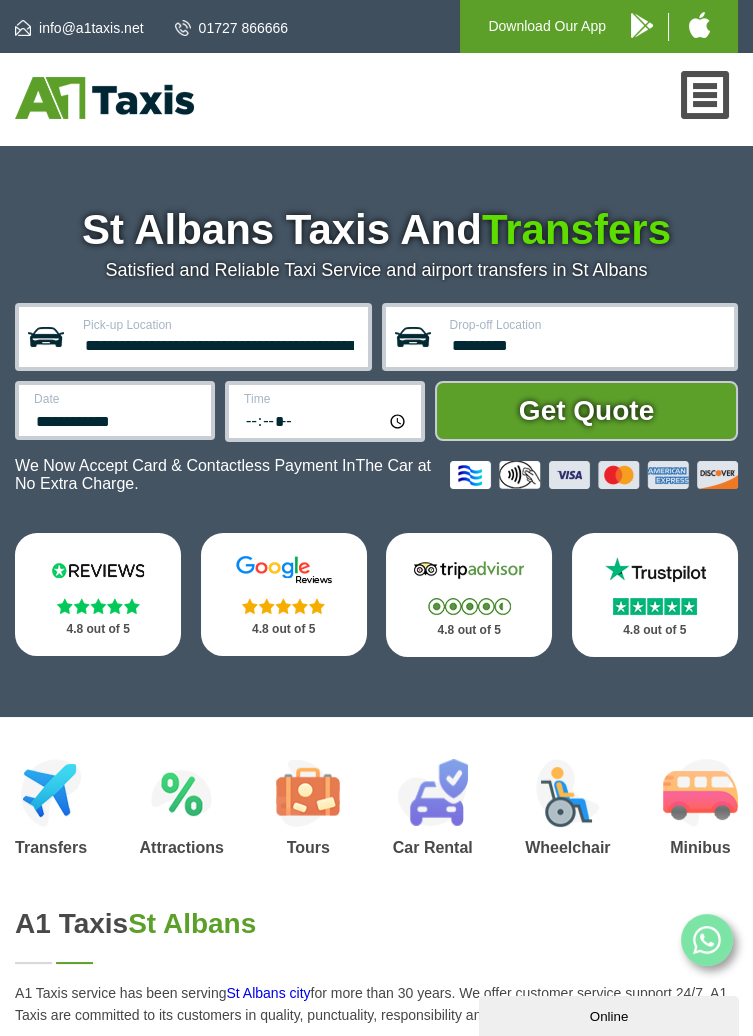 click on "*****" at bounding box center (326, 420) 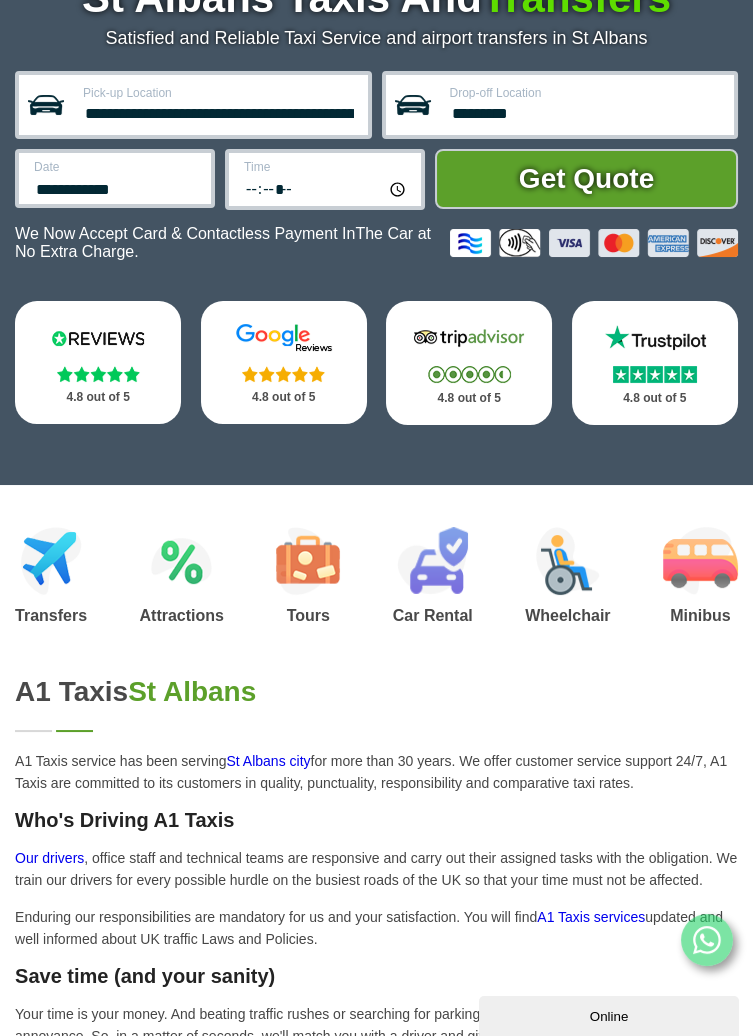 scroll, scrollTop: 230, scrollLeft: 0, axis: vertical 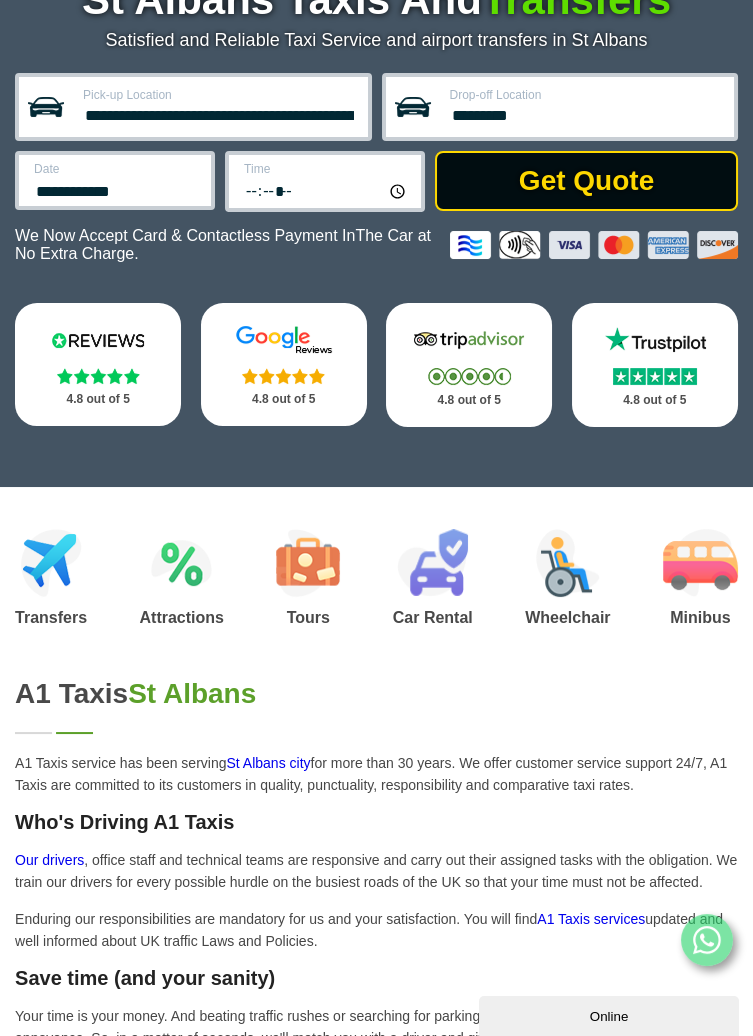 click on "Get Quote" at bounding box center [586, 181] 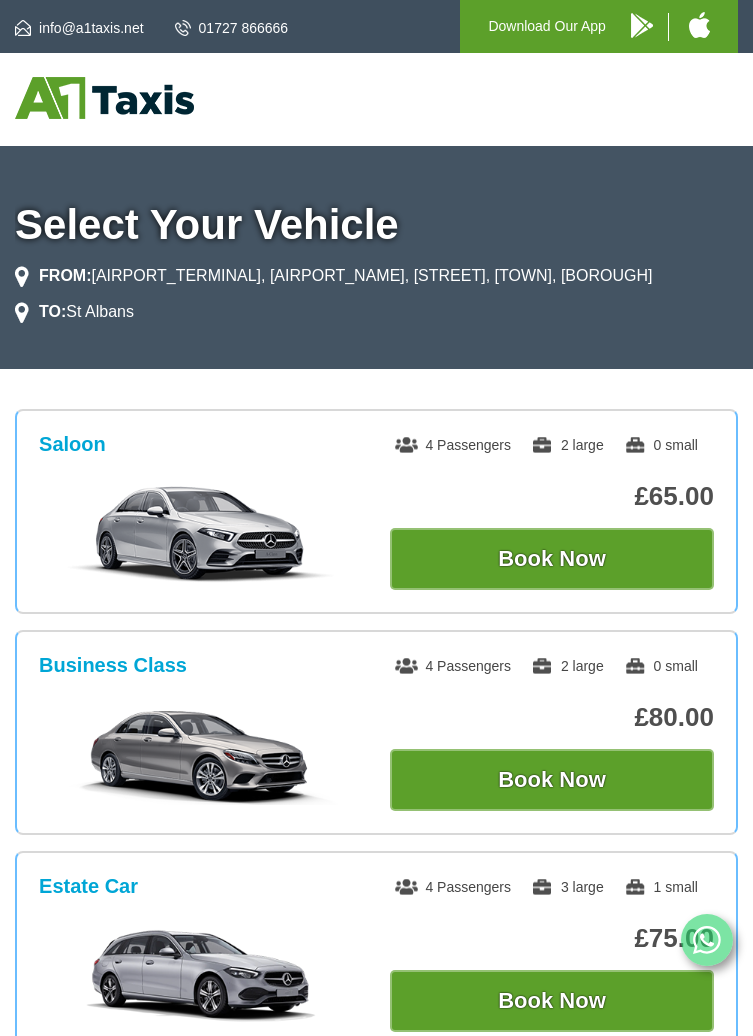 scroll, scrollTop: 0, scrollLeft: 0, axis: both 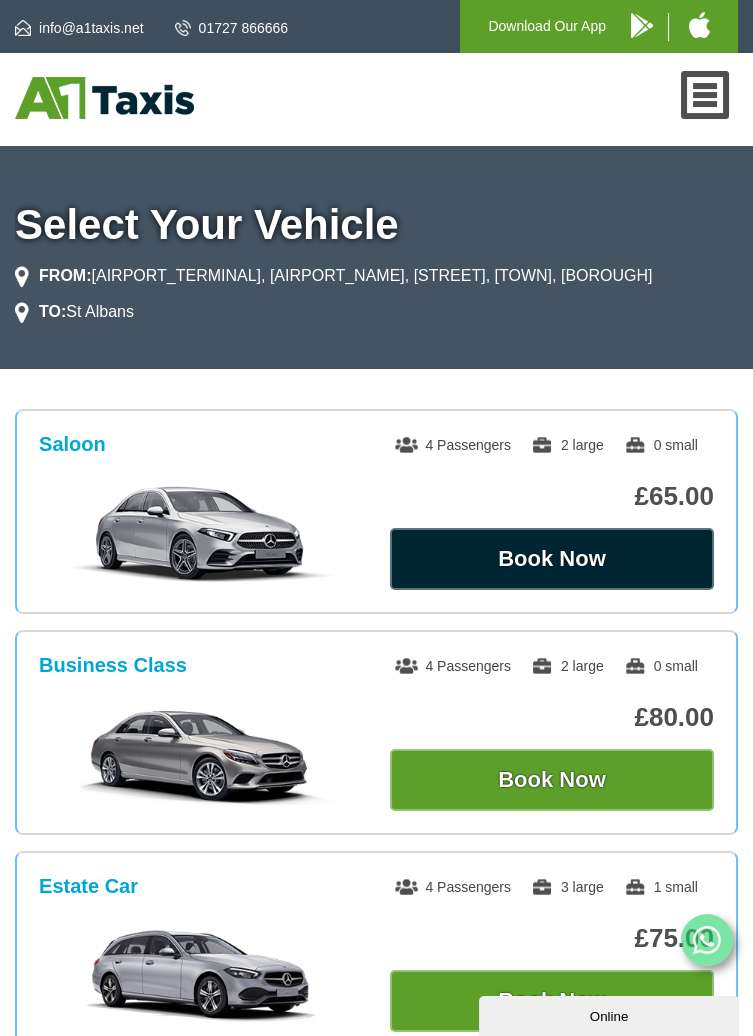 click on "Book Now" at bounding box center (552, 559) 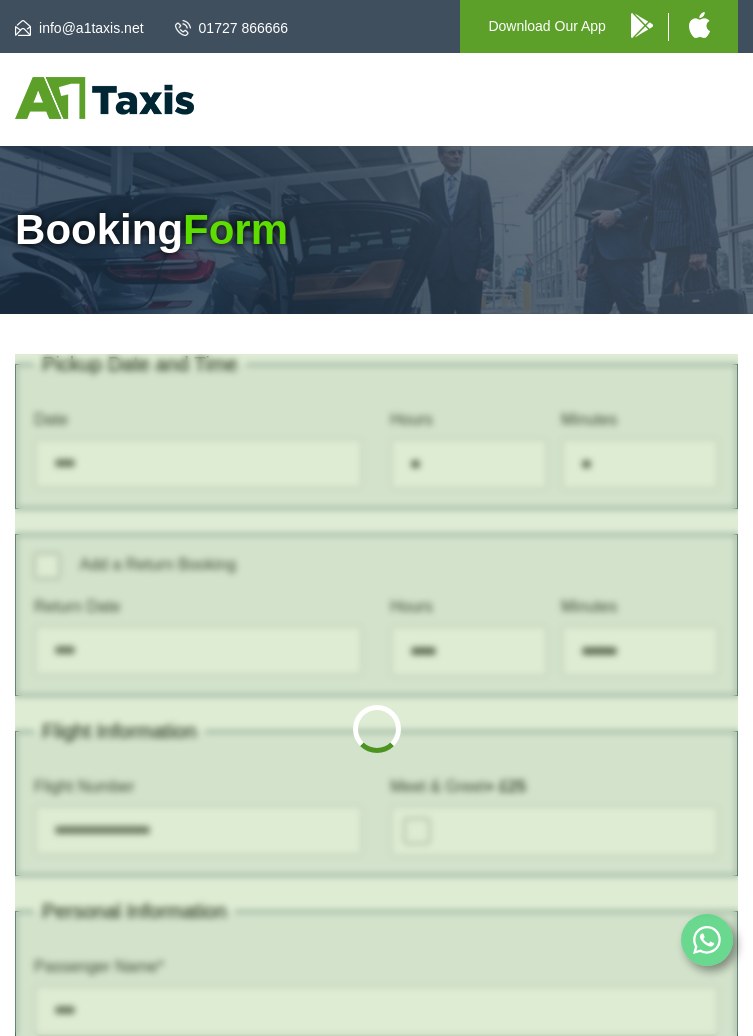 scroll, scrollTop: 0, scrollLeft: 0, axis: both 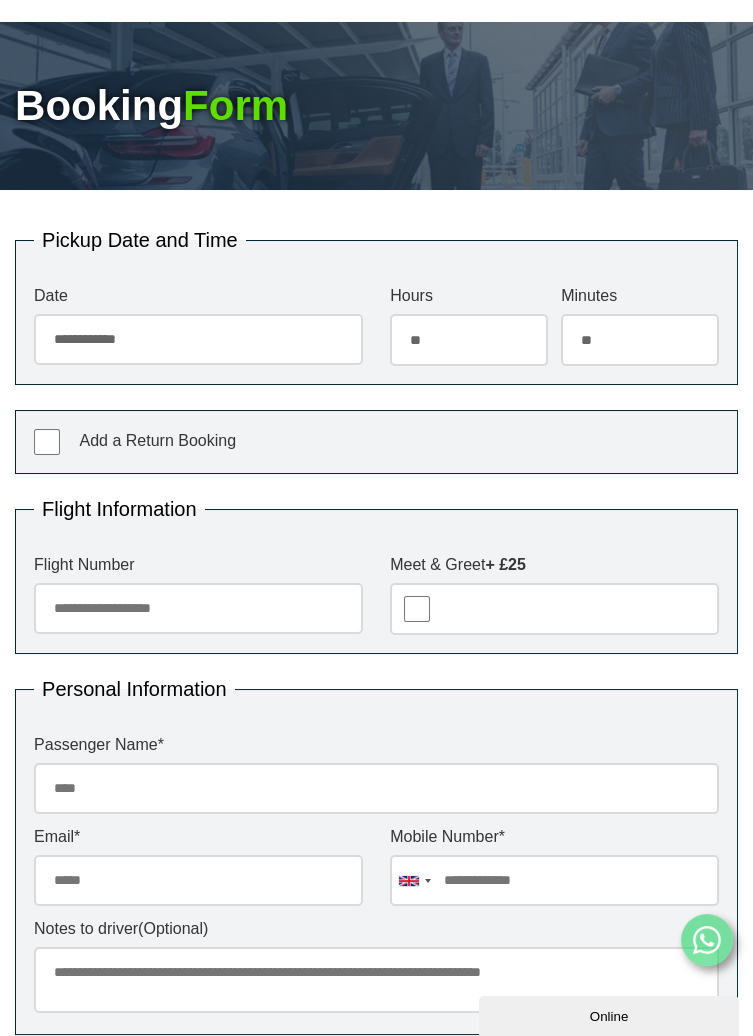 click on "Flight Number" at bounding box center [198, 608] 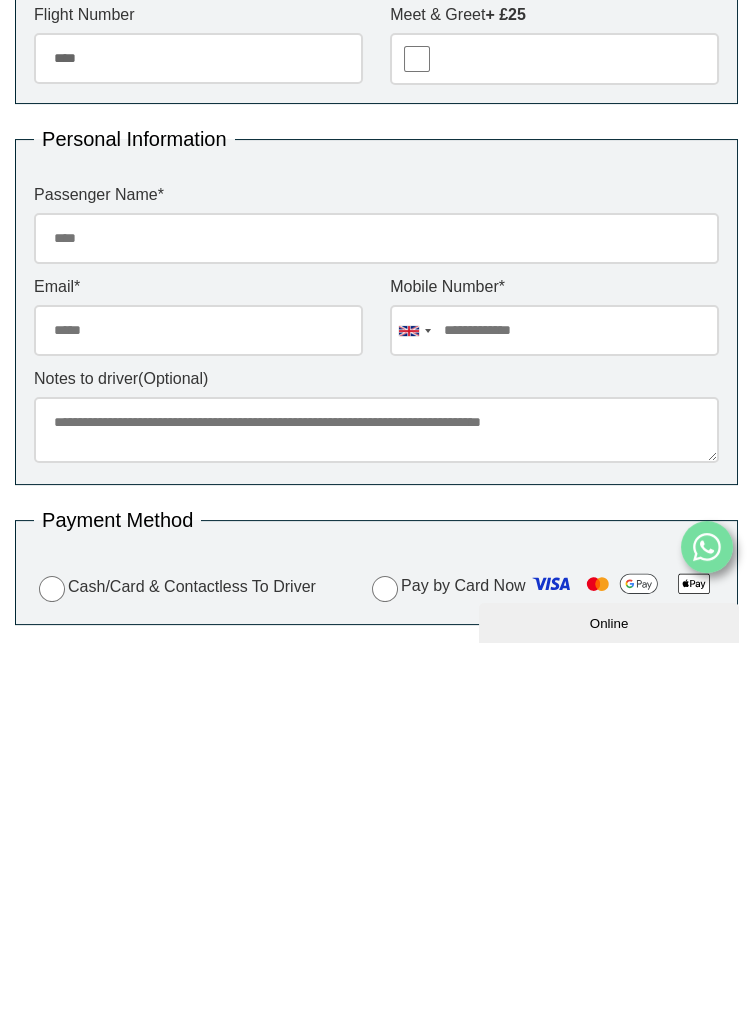 scroll, scrollTop: 282, scrollLeft: 0, axis: vertical 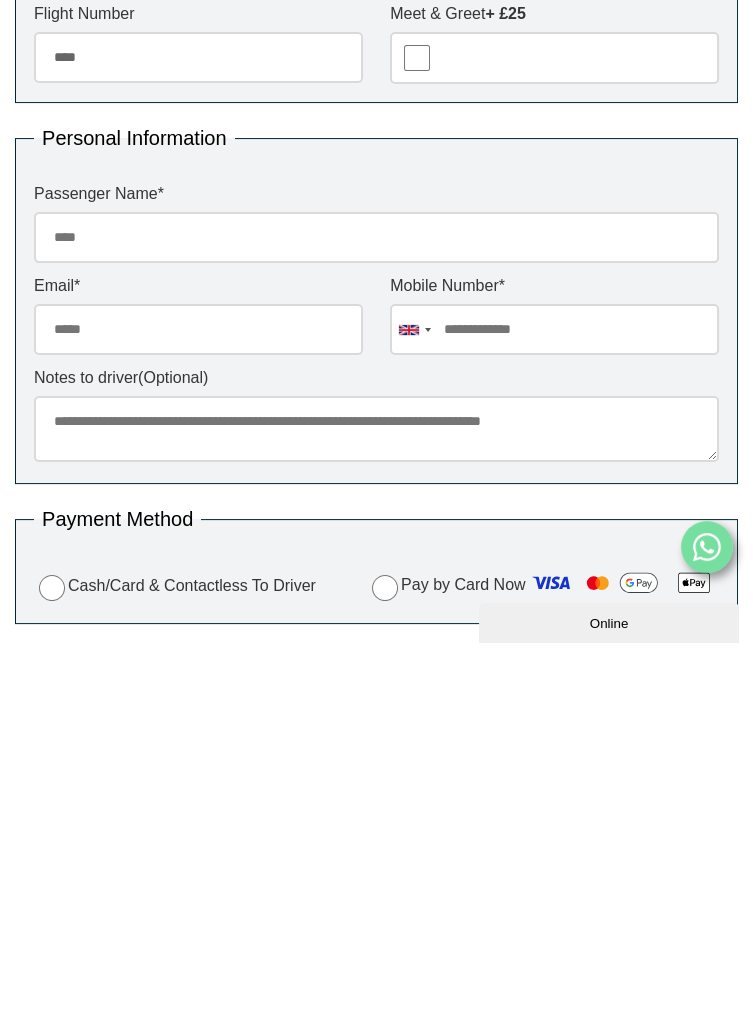 type on "****" 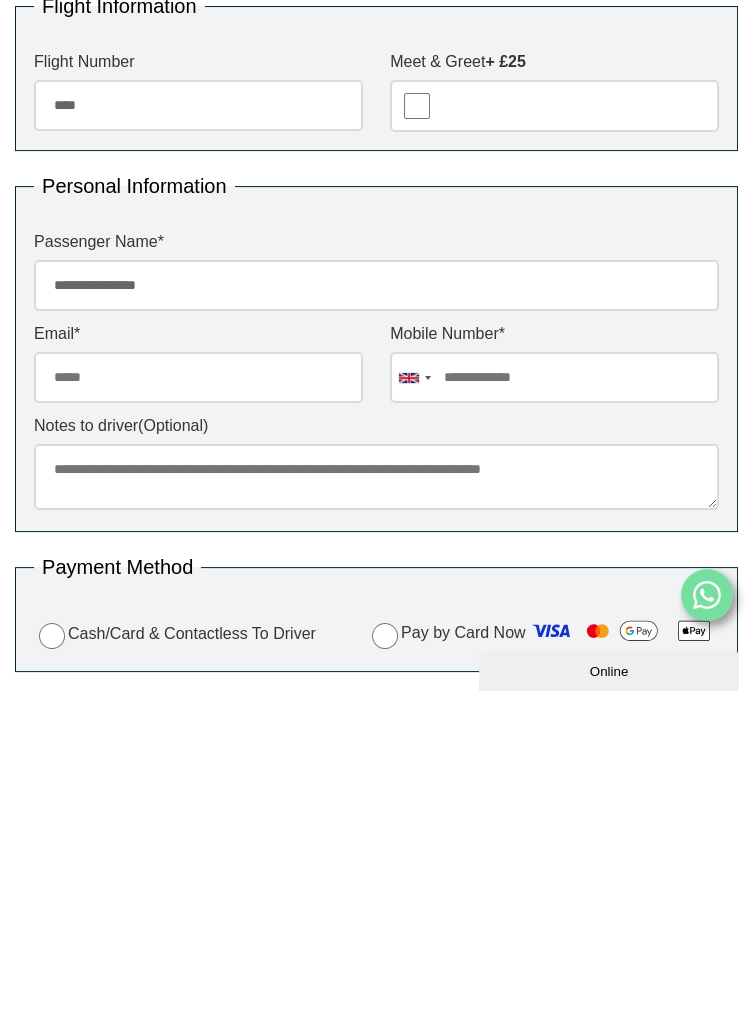 type on "**********" 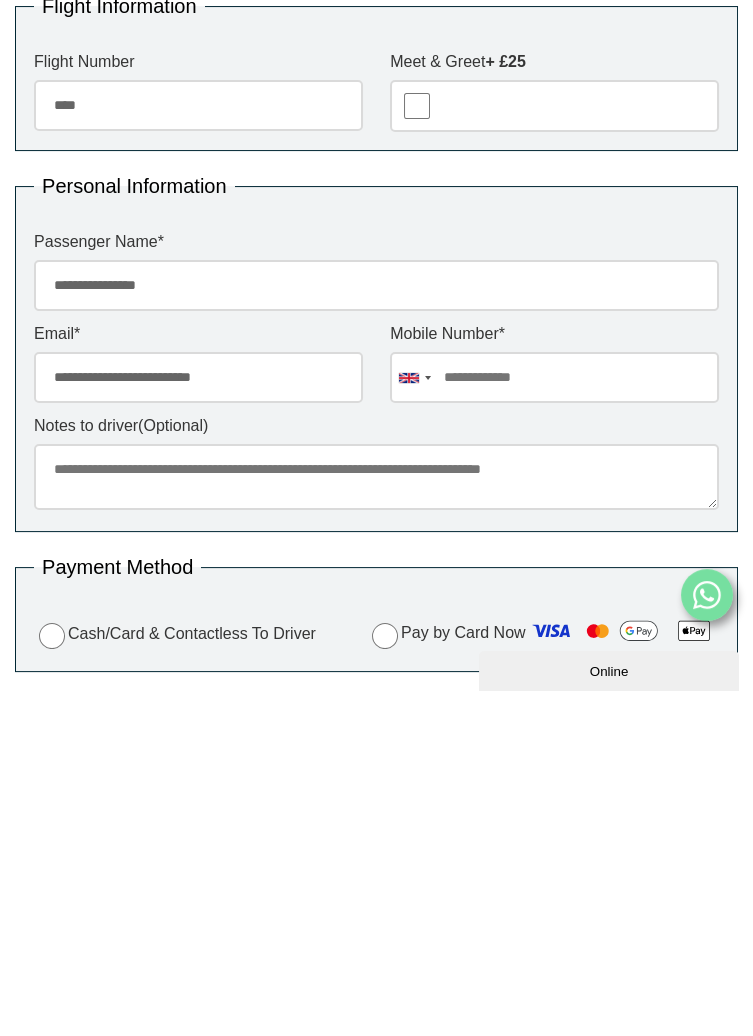 type on "**********" 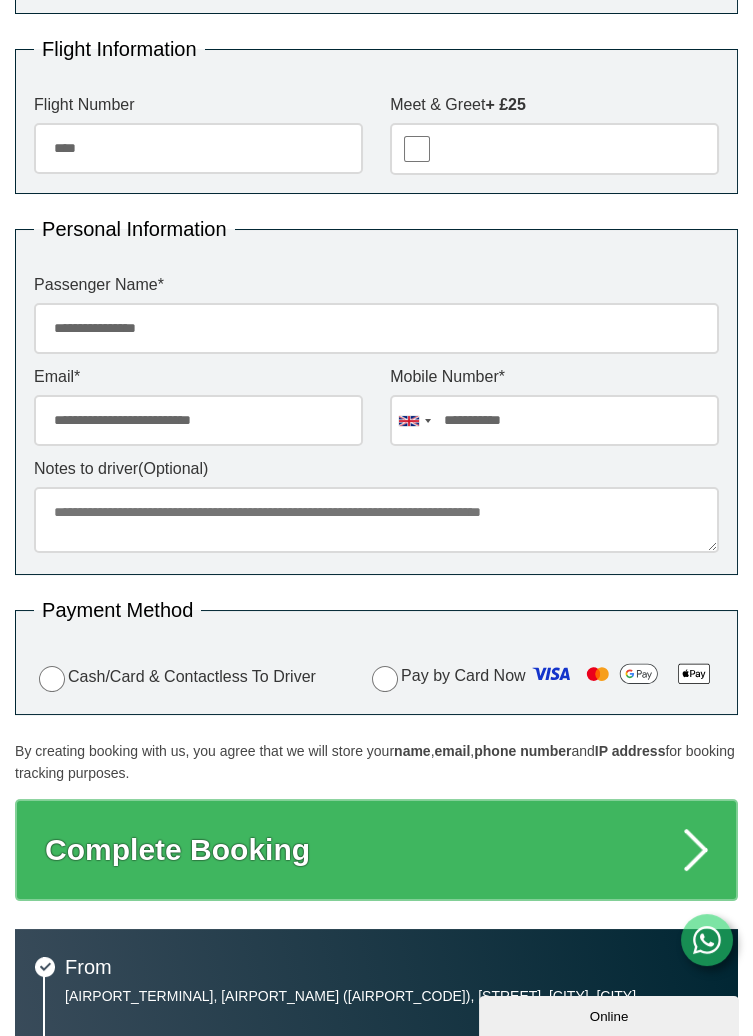 scroll, scrollTop: 586, scrollLeft: 0, axis: vertical 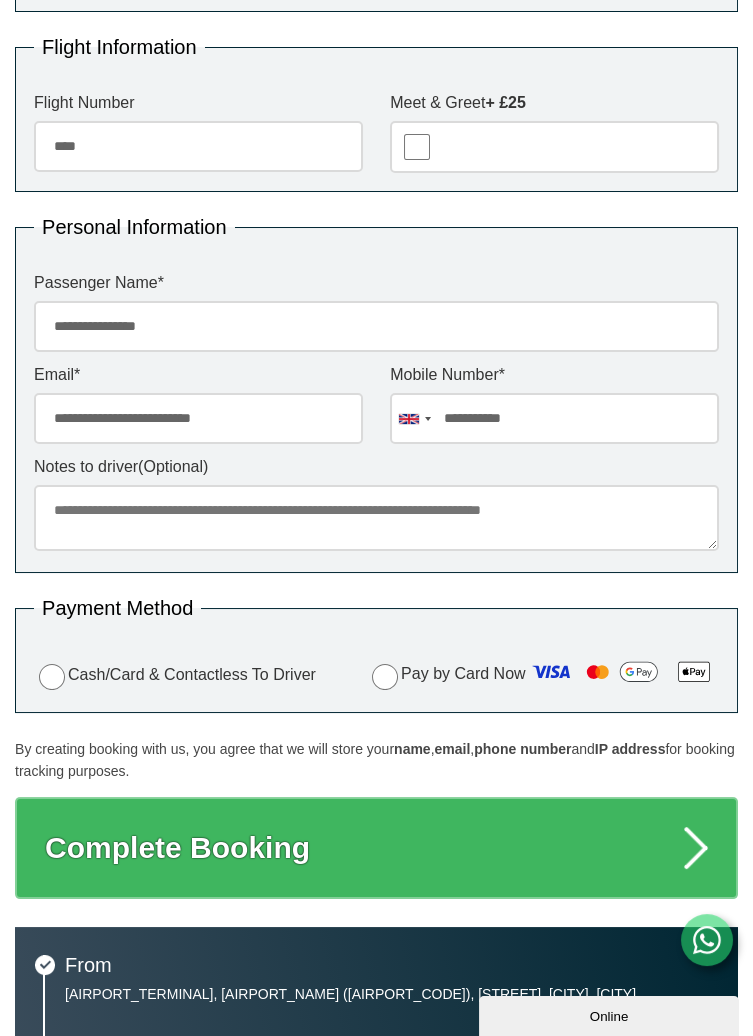 click on "Notes to driver  (Optional)" at bounding box center (376, 518) 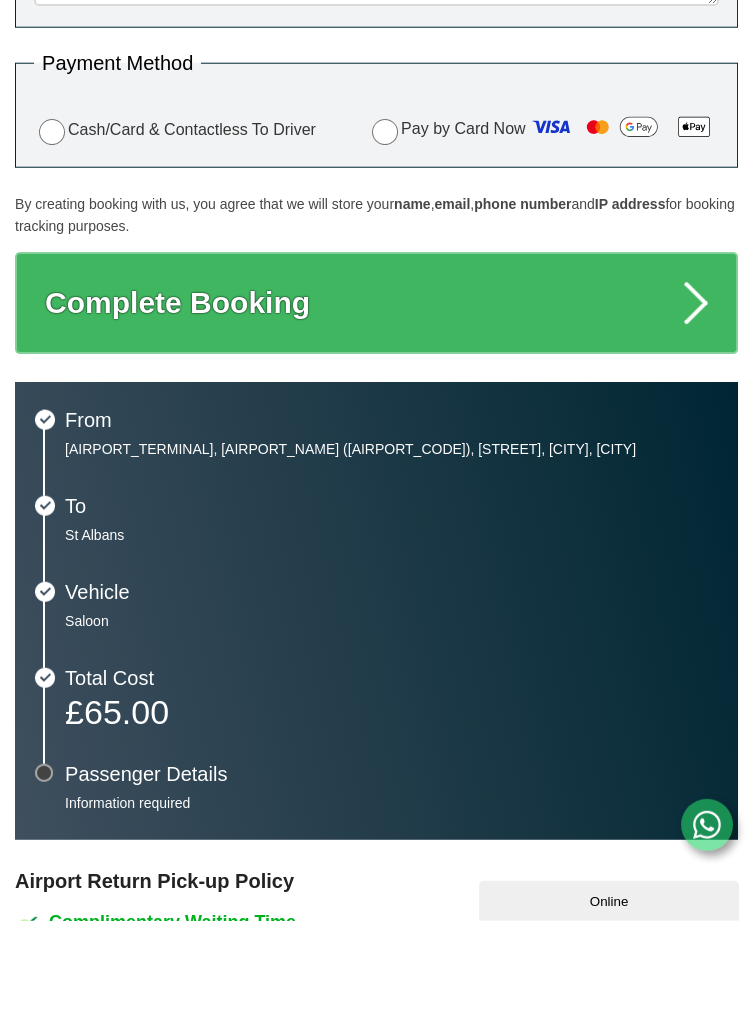 scroll, scrollTop: 1016, scrollLeft: 0, axis: vertical 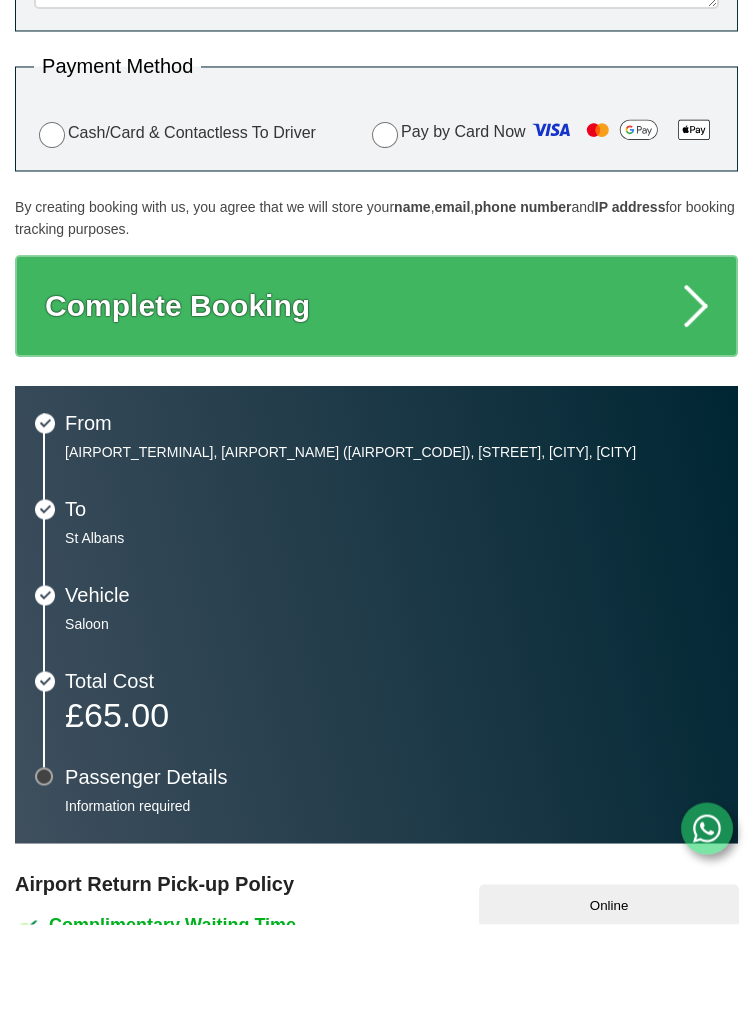 type on "**********" 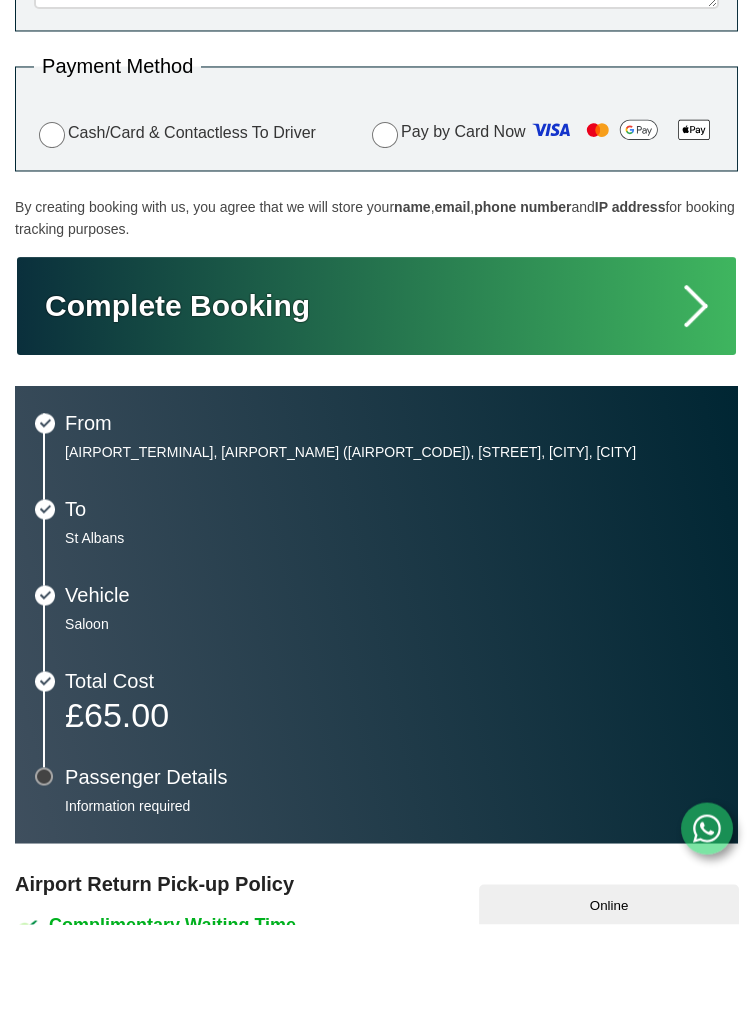 click on "Complete Booking" at bounding box center (376, 418) 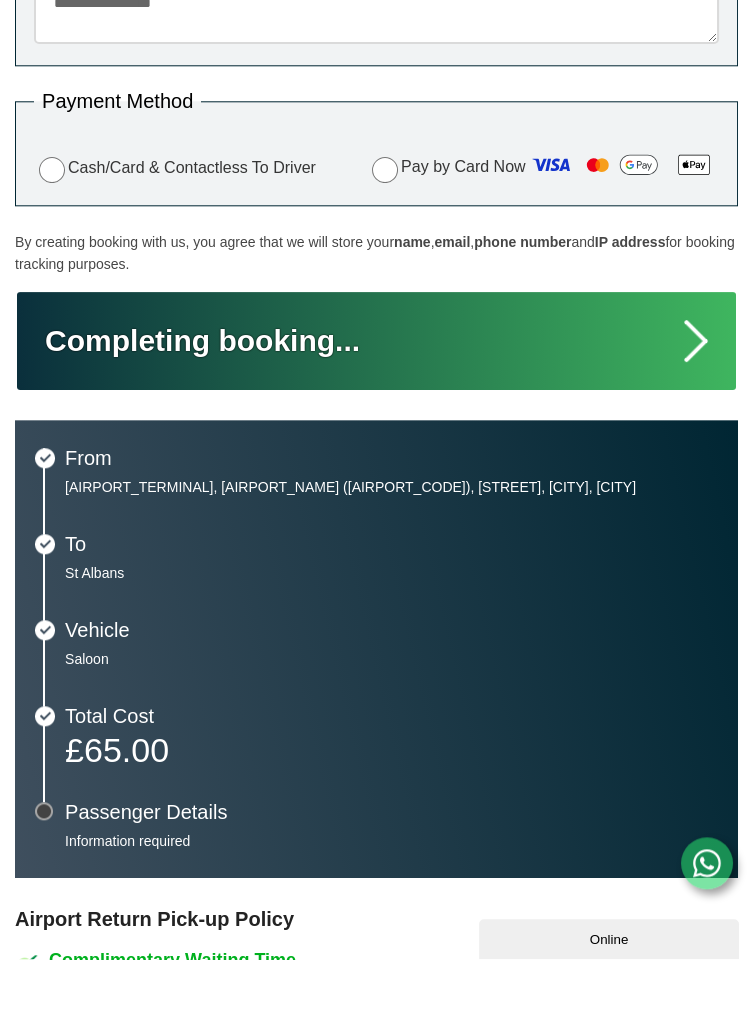 scroll, scrollTop: 1016, scrollLeft: 0, axis: vertical 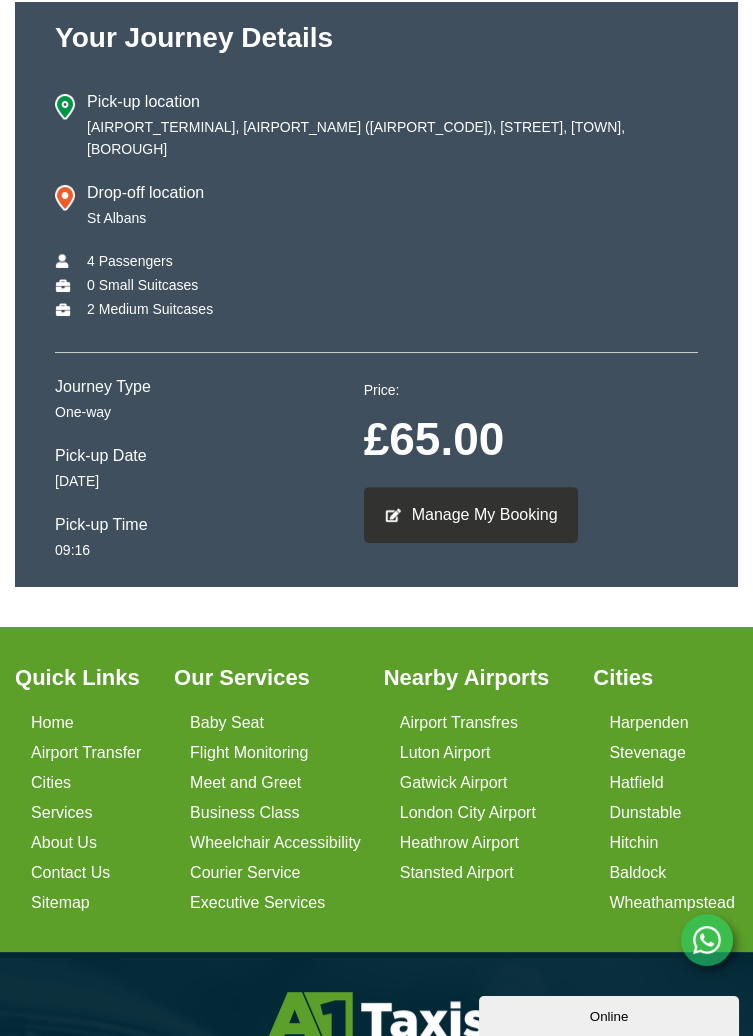 click on "Manage My Booking" at bounding box center [471, 515] 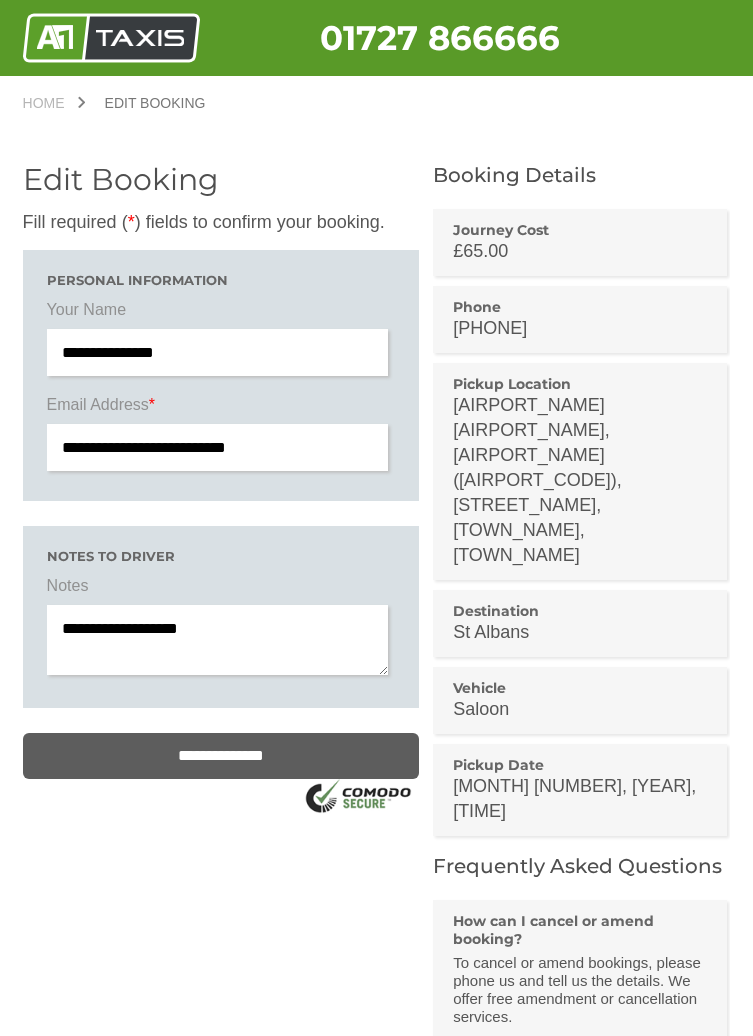 scroll, scrollTop: 0, scrollLeft: 0, axis: both 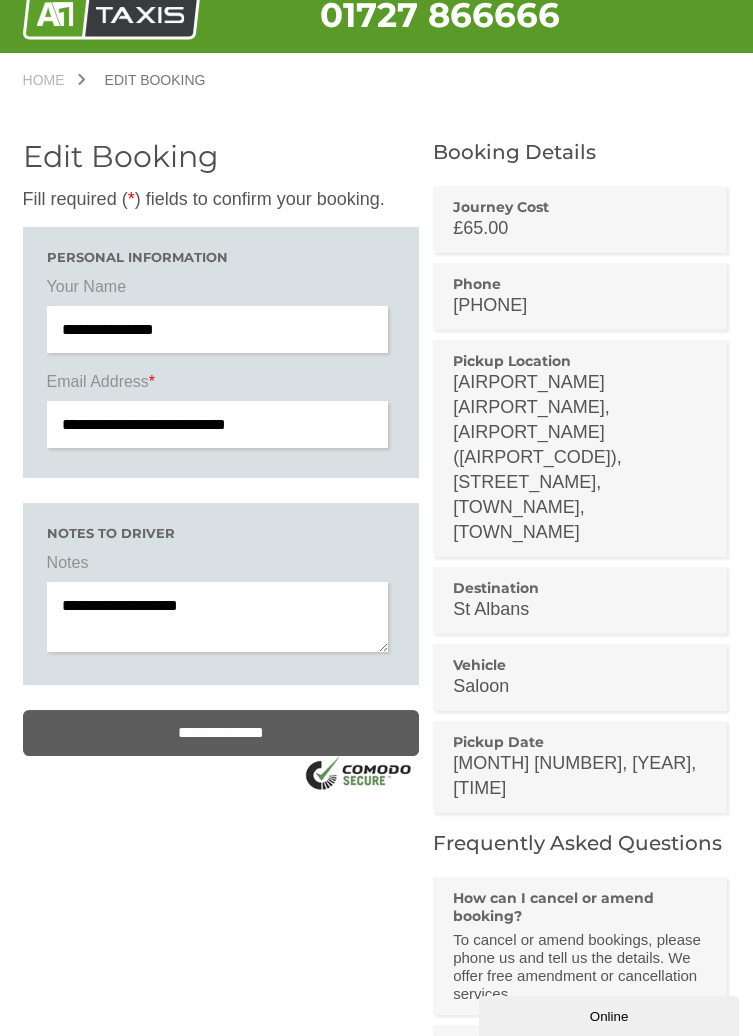click on "**********" at bounding box center (217, 617) 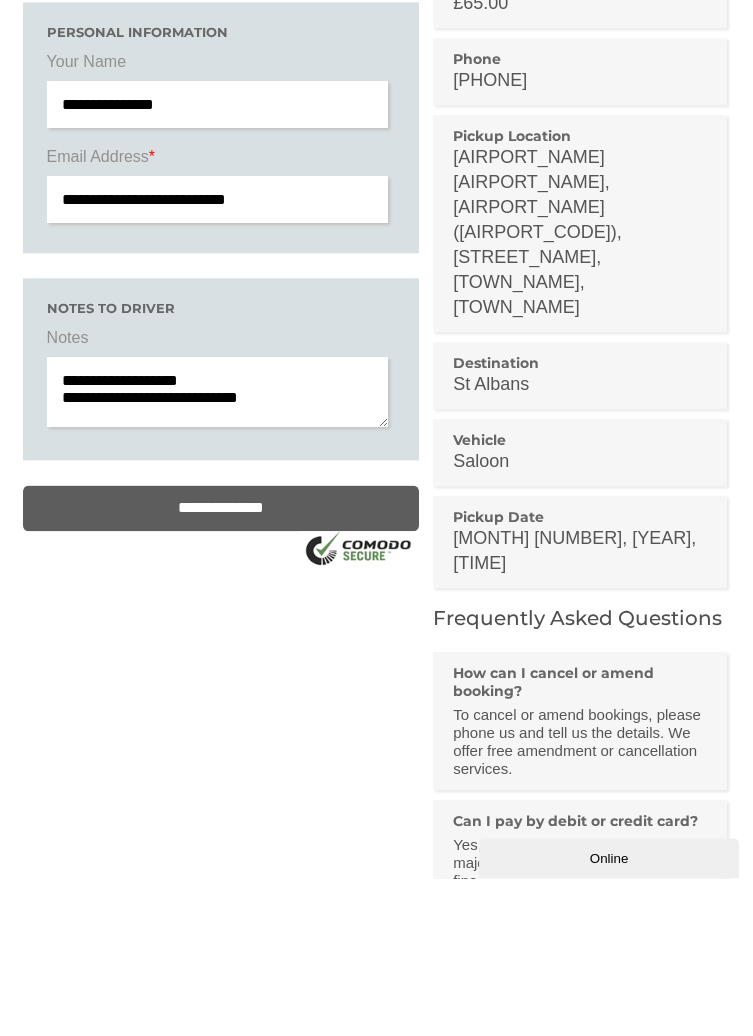 type on "**********" 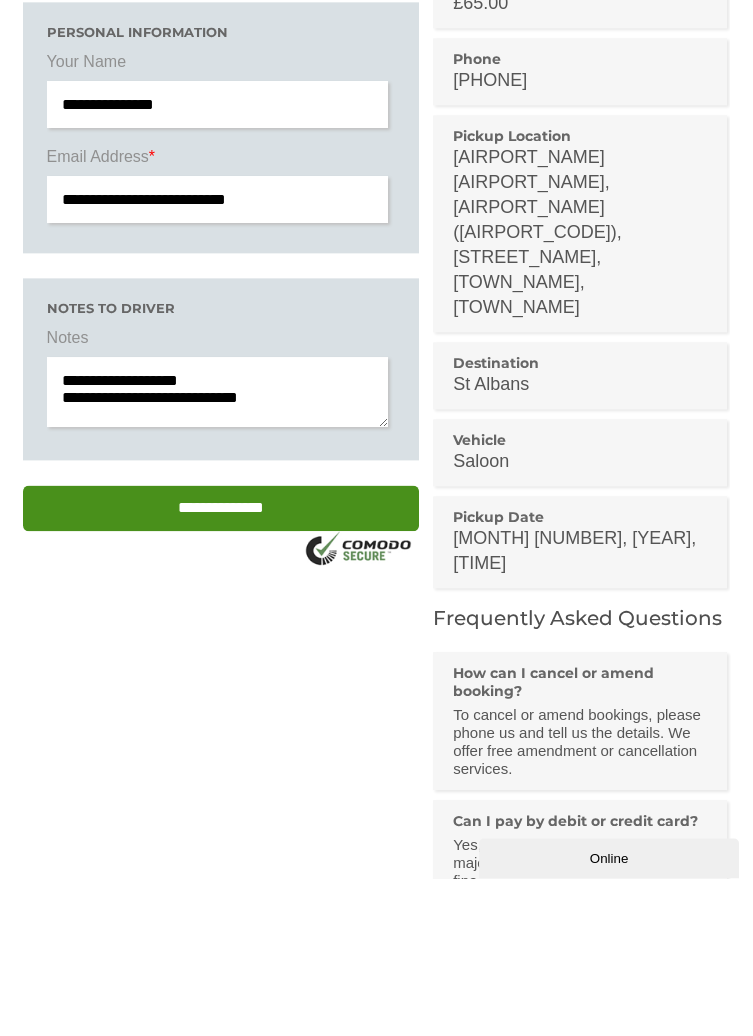 click on "**********" at bounding box center (221, 666) 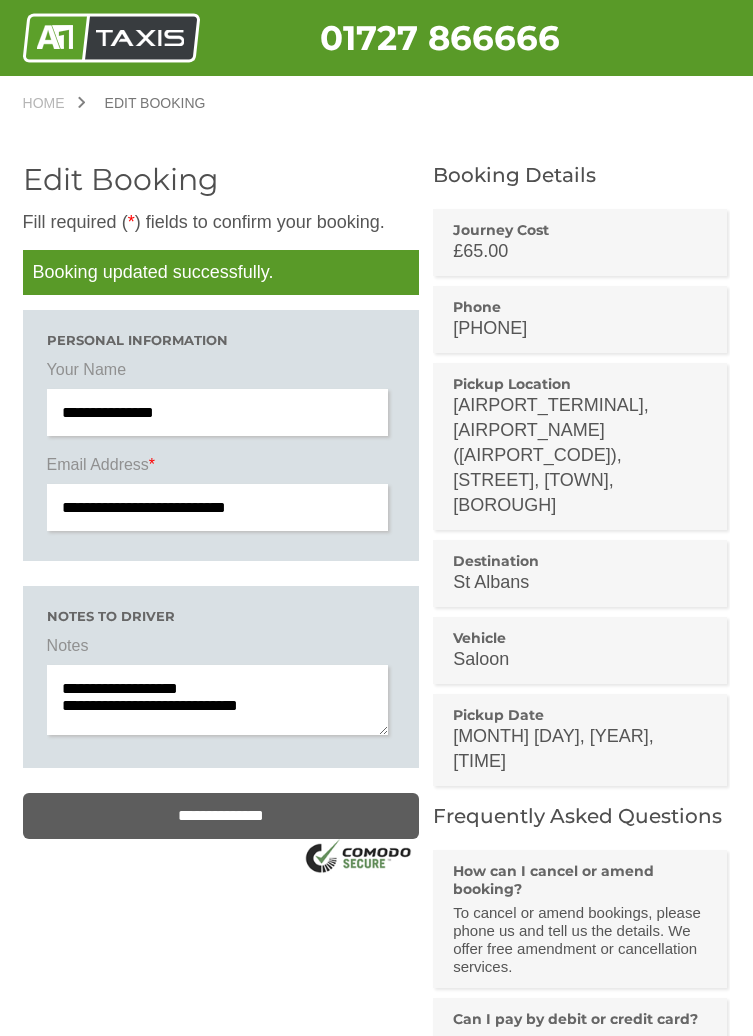 scroll, scrollTop: 0, scrollLeft: 0, axis: both 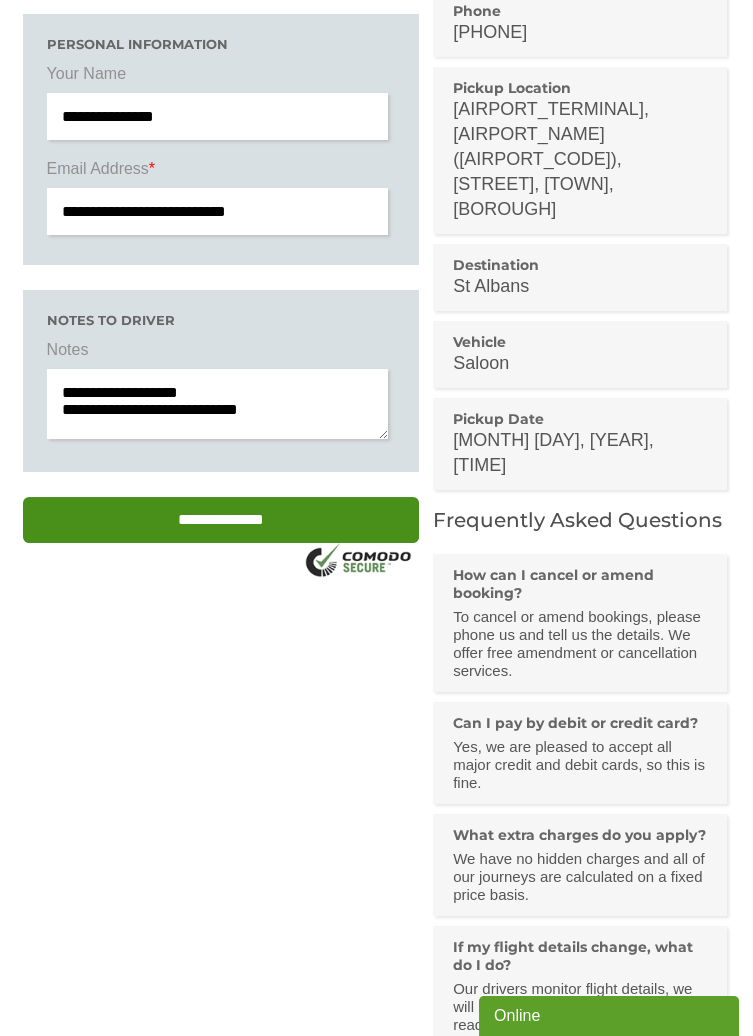 click on "**********" at bounding box center (221, 520) 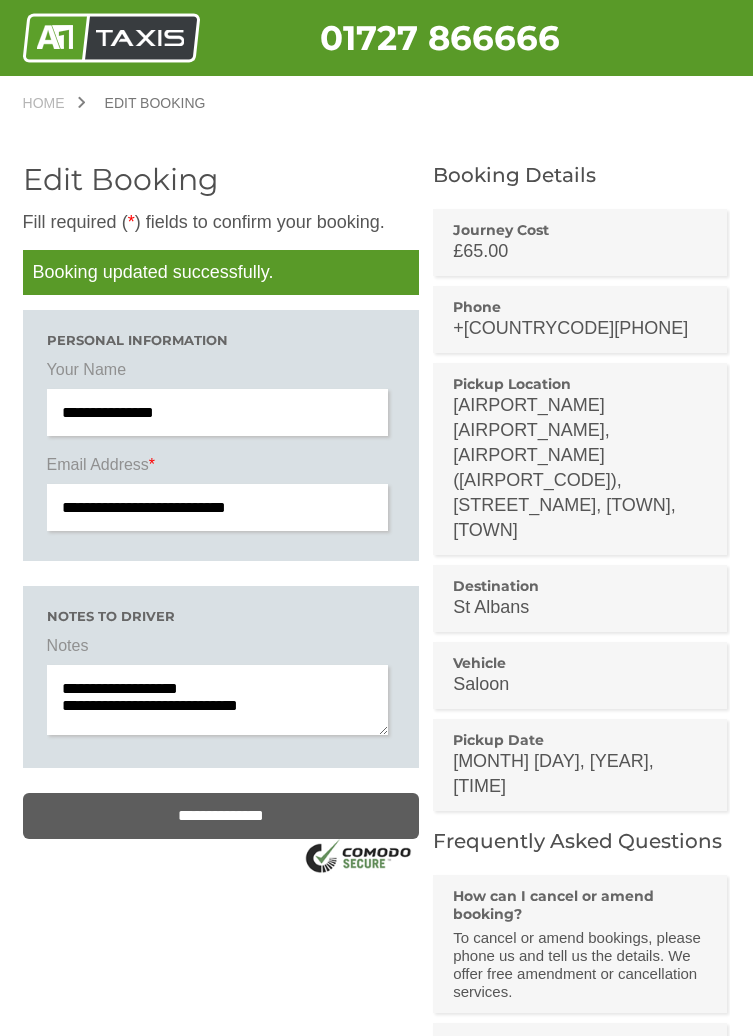 scroll, scrollTop: 0, scrollLeft: 0, axis: both 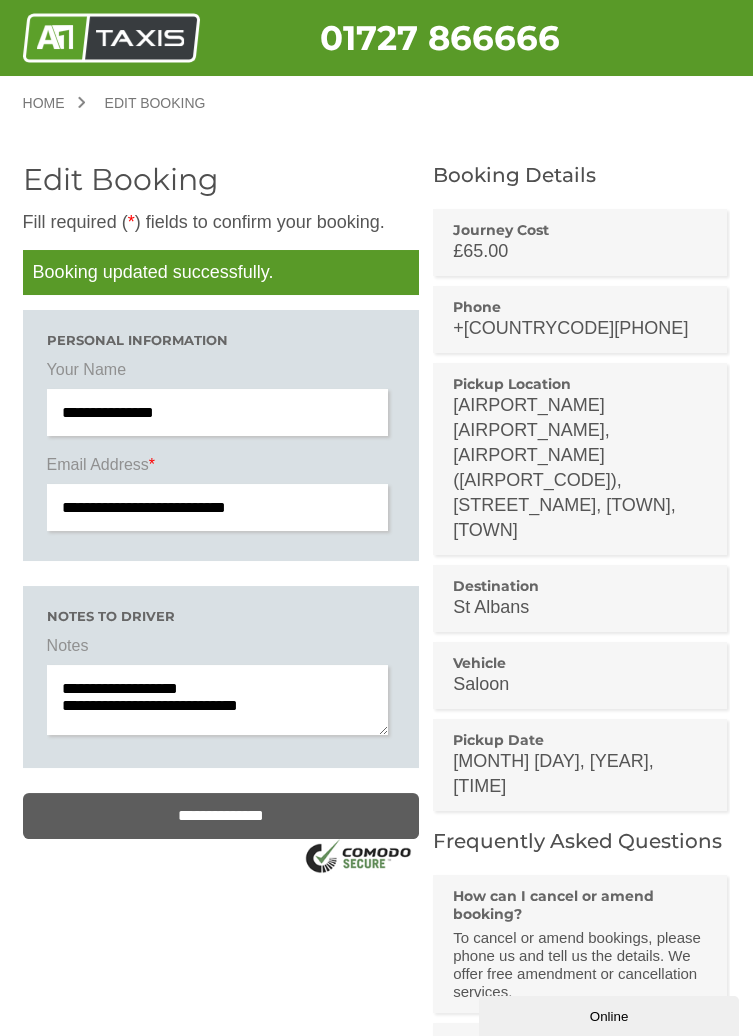 click on "Home" at bounding box center [54, 103] 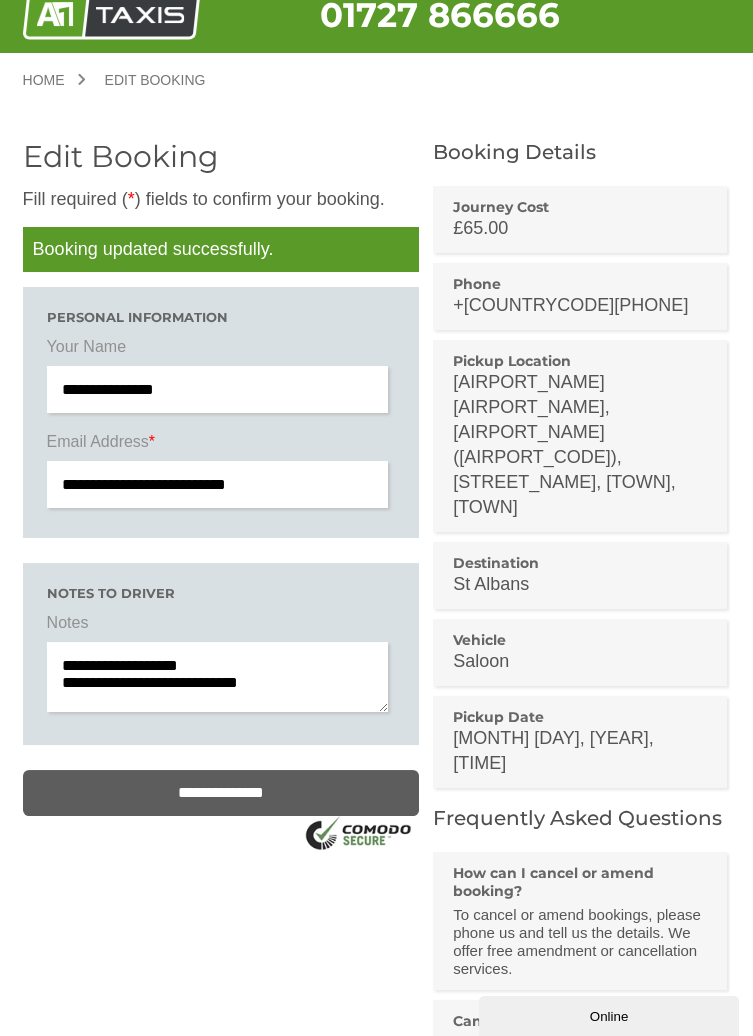 scroll, scrollTop: 0, scrollLeft: 0, axis: both 